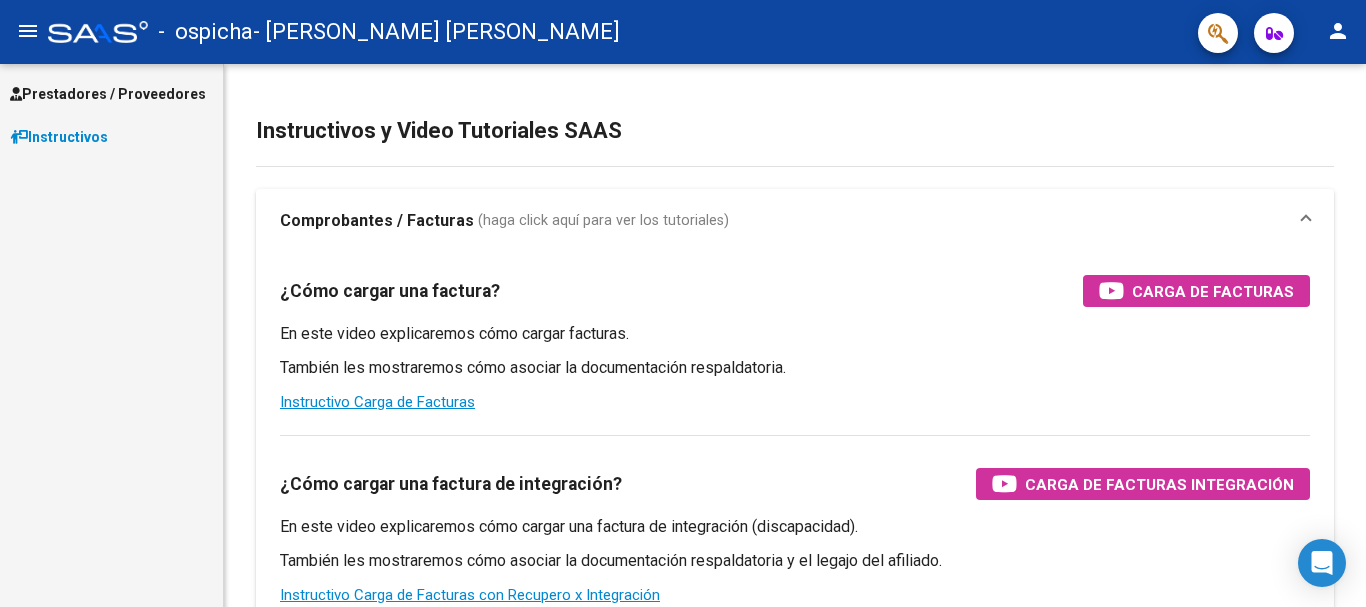 scroll, scrollTop: 0, scrollLeft: 0, axis: both 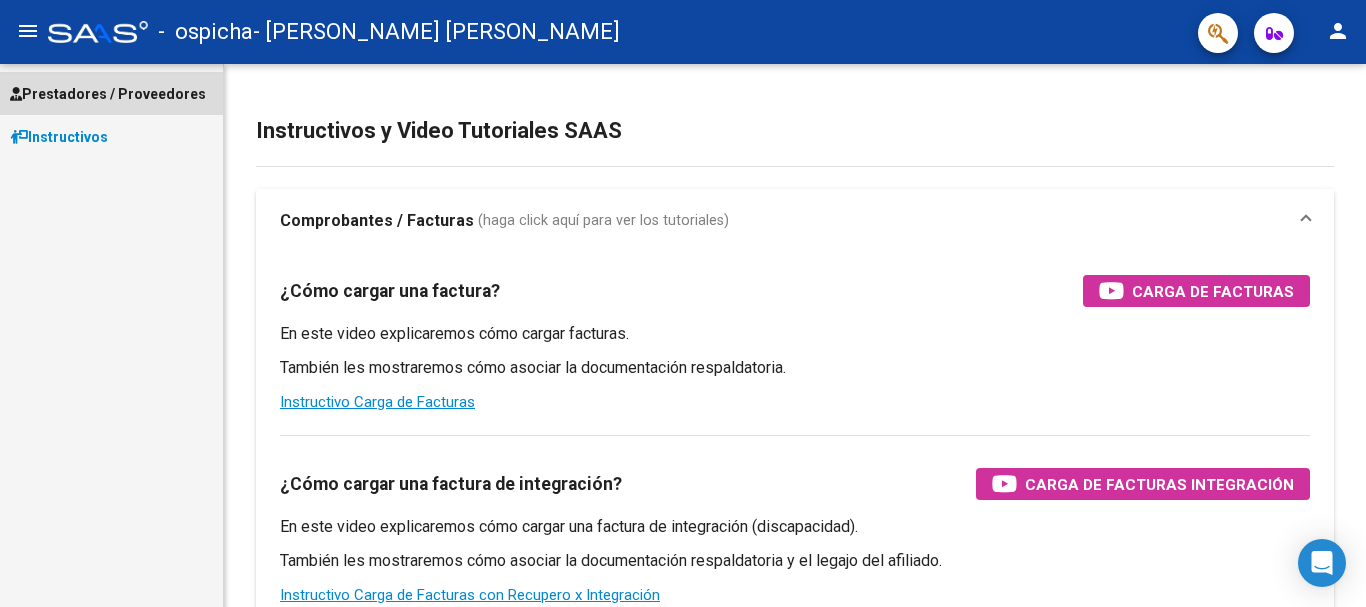 click on "Prestadores / Proveedores" at bounding box center [108, 94] 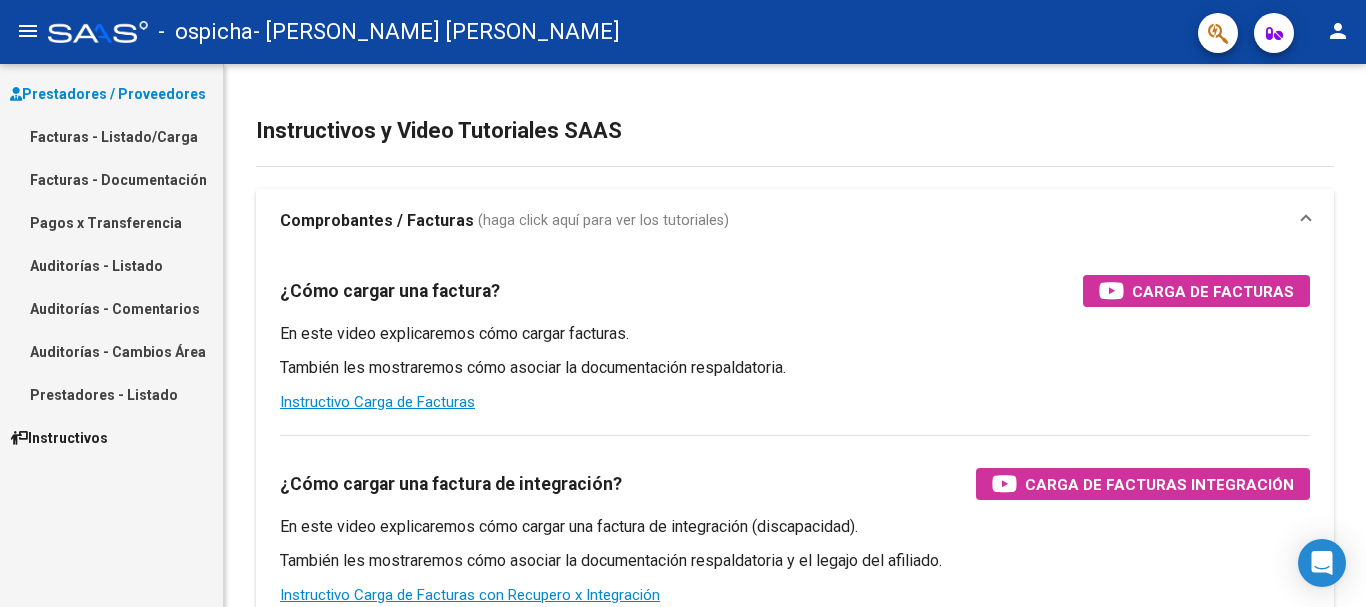 click on "Facturas - Listado/Carga" at bounding box center [111, 136] 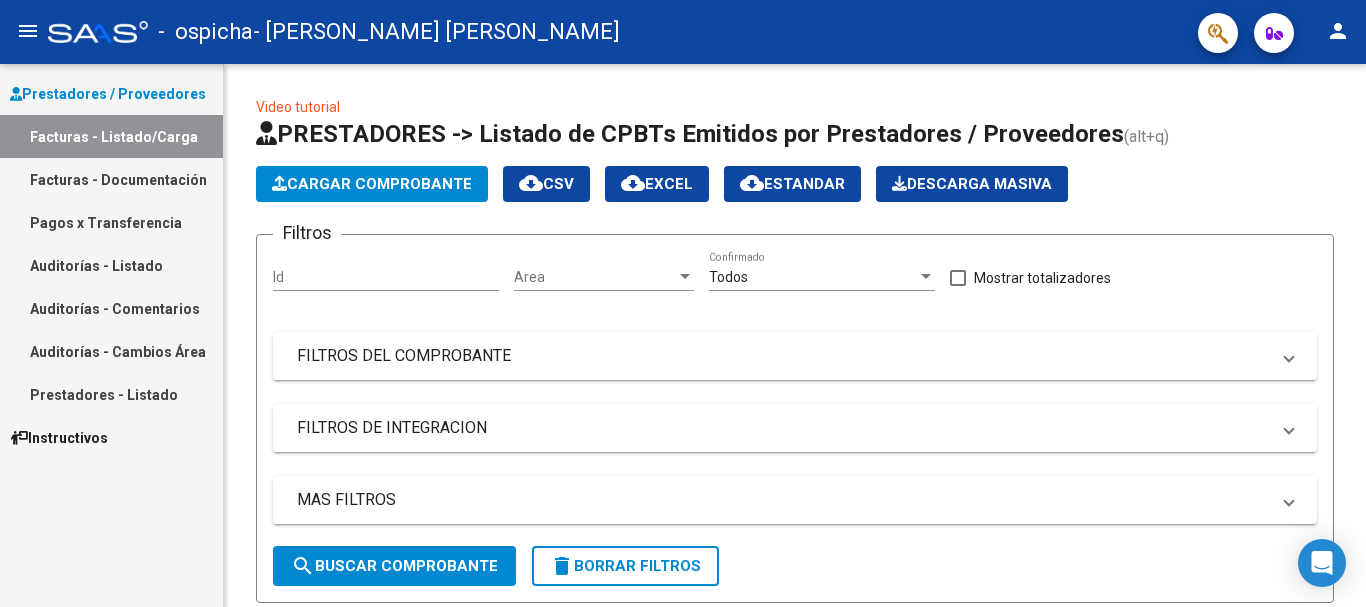 scroll, scrollTop: 422, scrollLeft: 0, axis: vertical 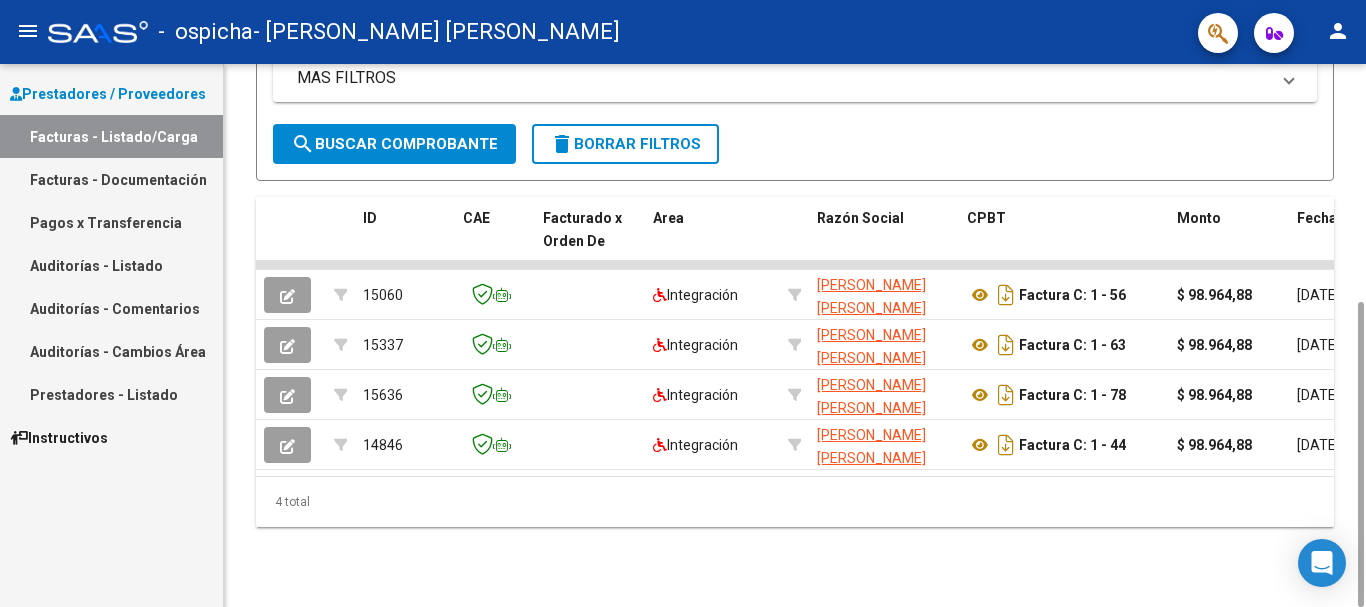 drag, startPoint x: 1358, startPoint y: 172, endPoint x: 1331, endPoint y: 646, distance: 474.76837 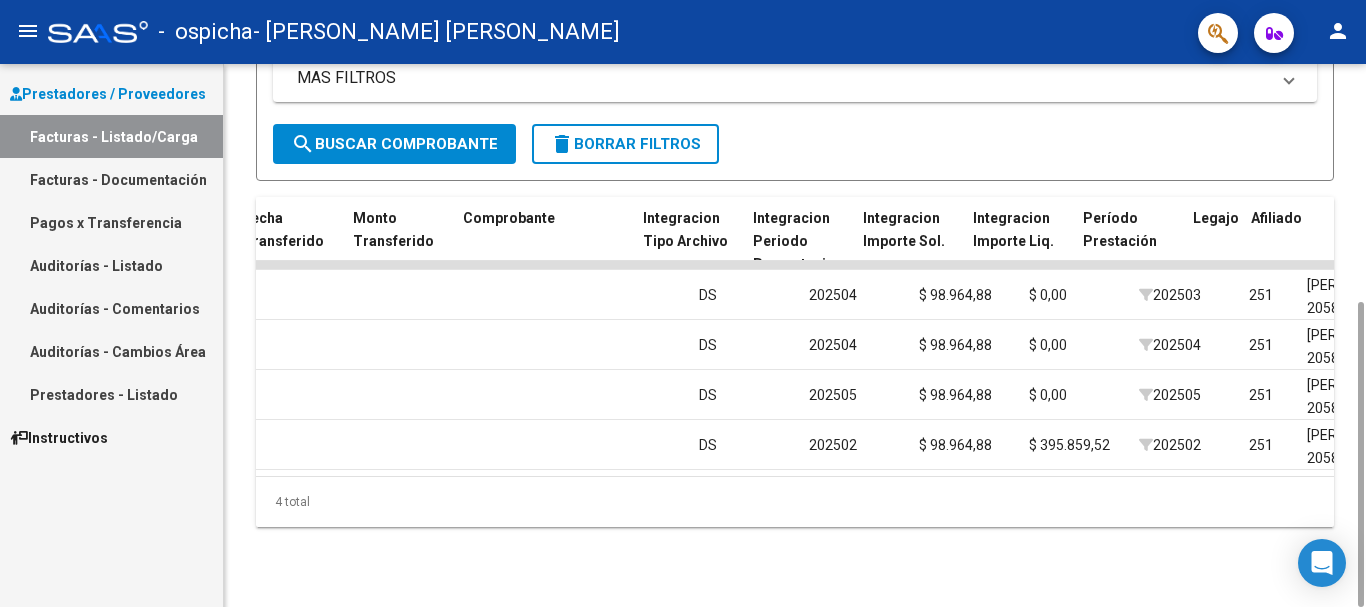 scroll, scrollTop: 0, scrollLeft: 1840, axis: horizontal 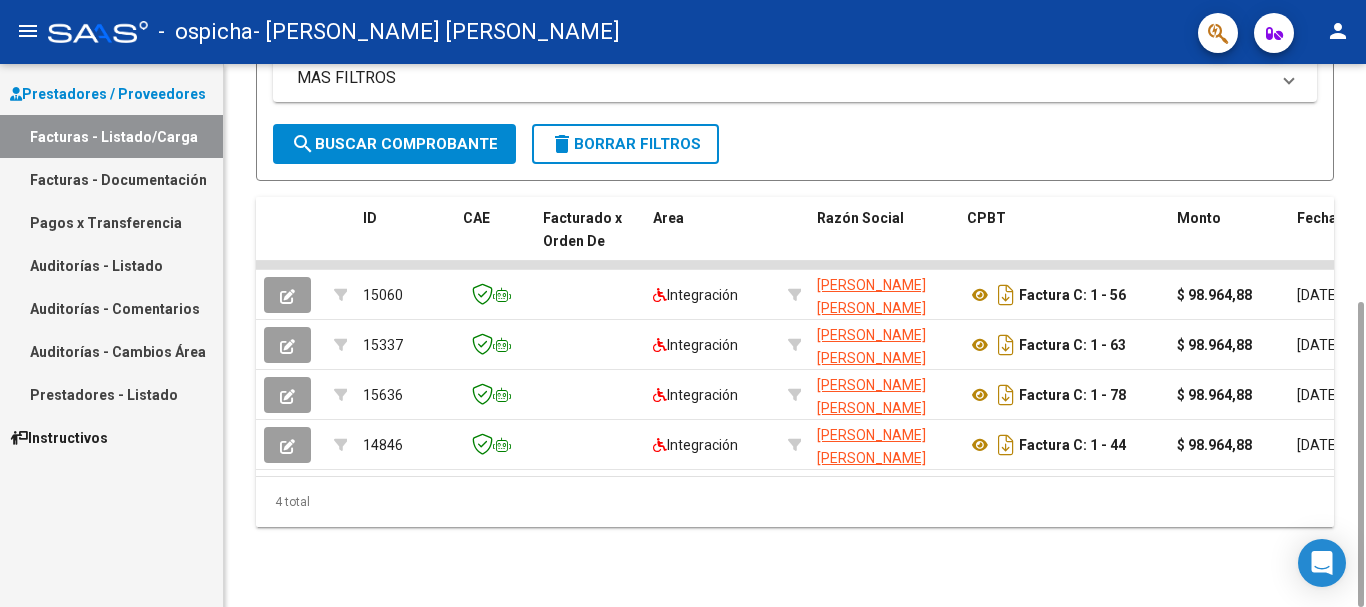drag, startPoint x: 456, startPoint y: 332, endPoint x: 1034, endPoint y: 565, distance: 623.1958 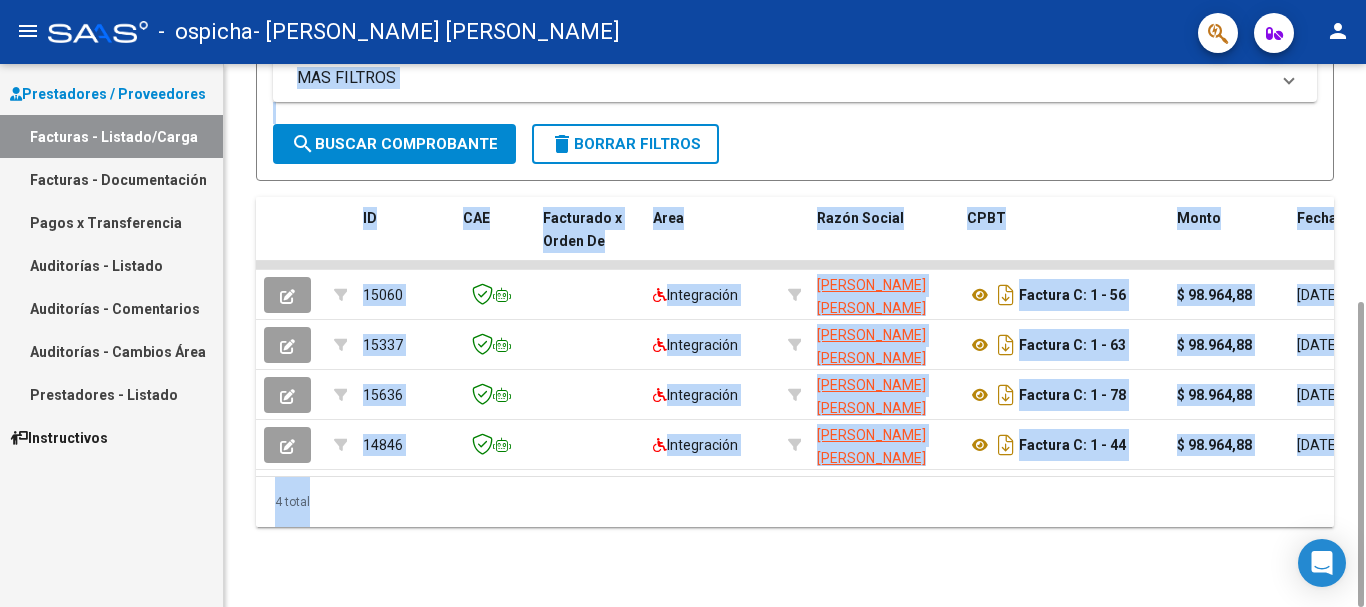 drag, startPoint x: 1364, startPoint y: 480, endPoint x: 1317, endPoint y: 109, distance: 373.96524 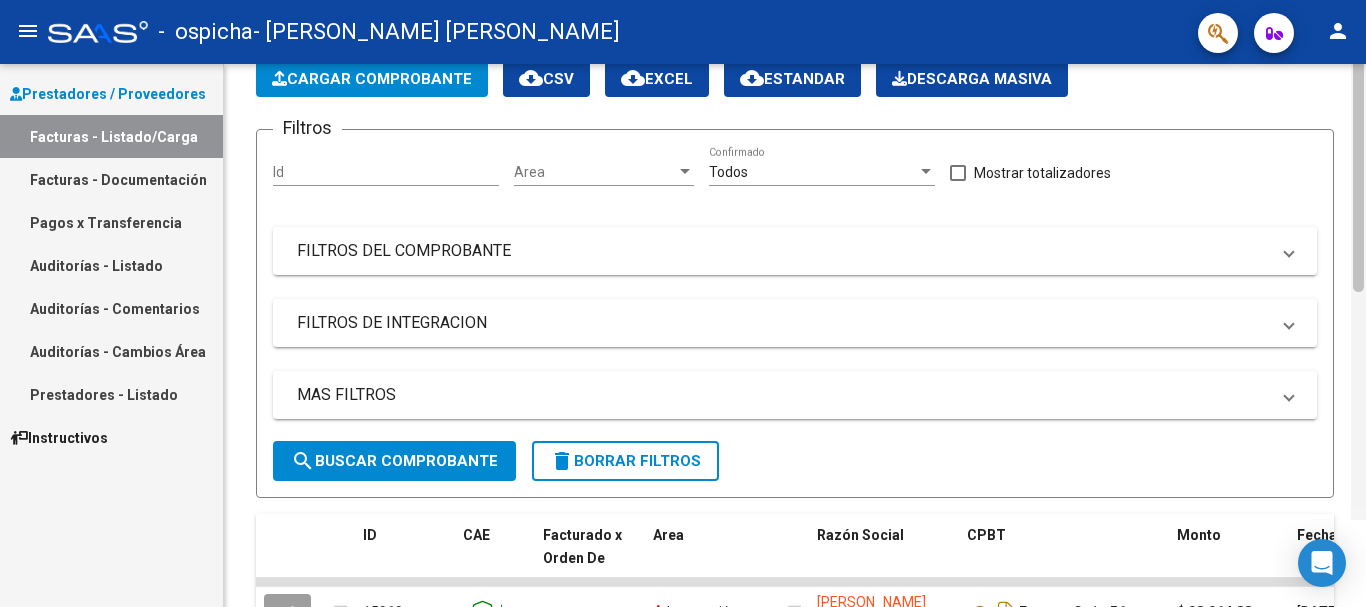 scroll, scrollTop: 0, scrollLeft: 0, axis: both 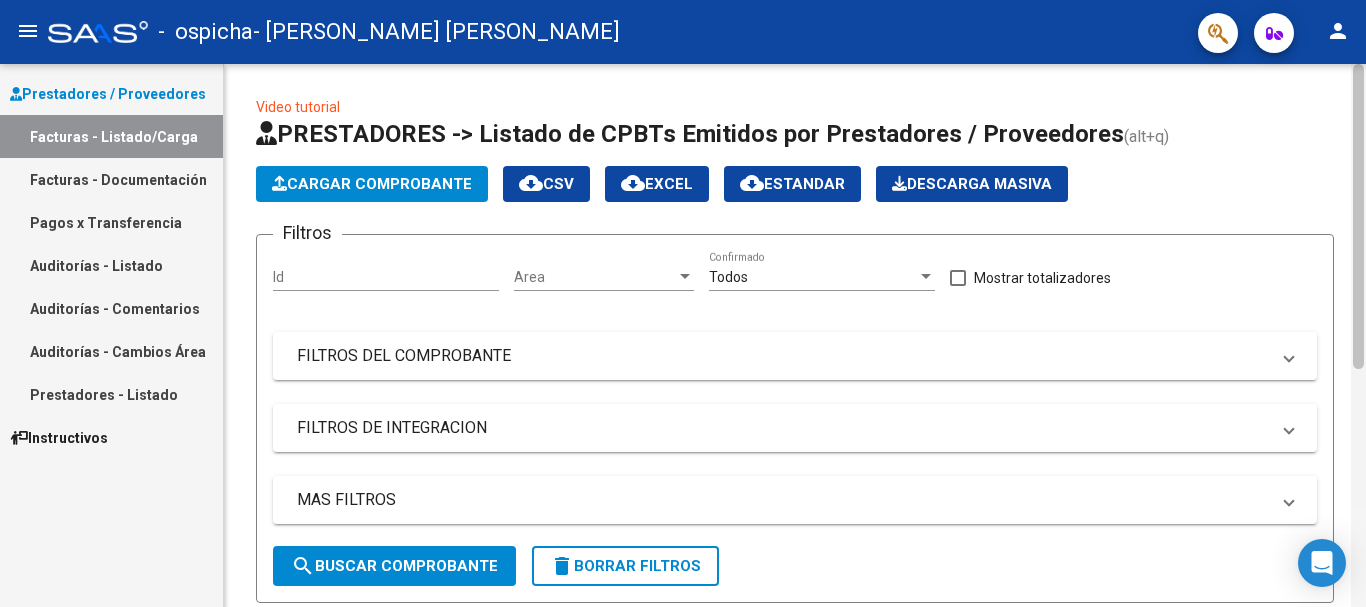 drag, startPoint x: 1363, startPoint y: 332, endPoint x: 1360, endPoint y: 76, distance: 256.01758 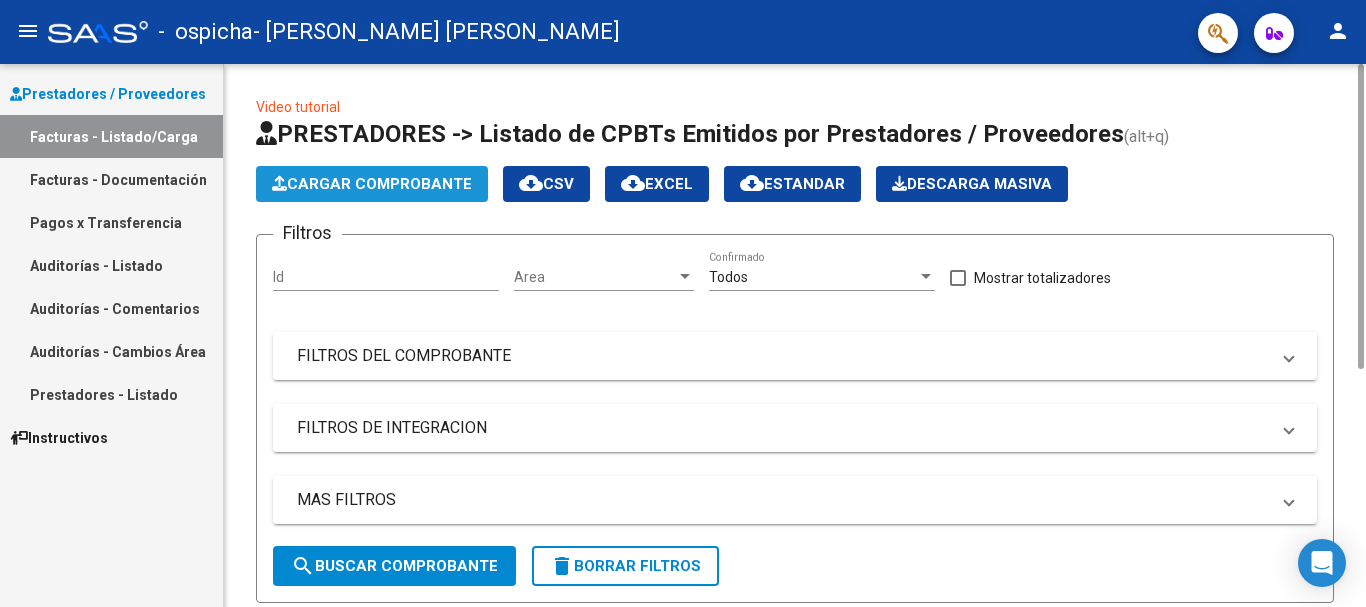 click on "Cargar Comprobante" 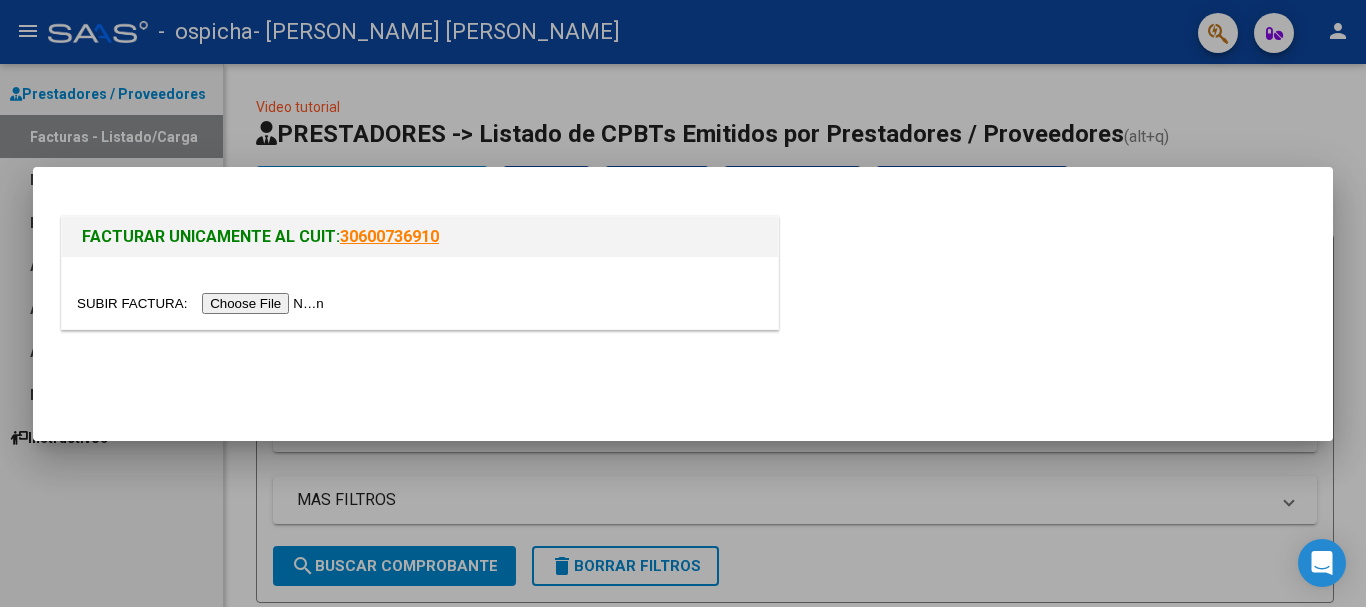 click at bounding box center [203, 303] 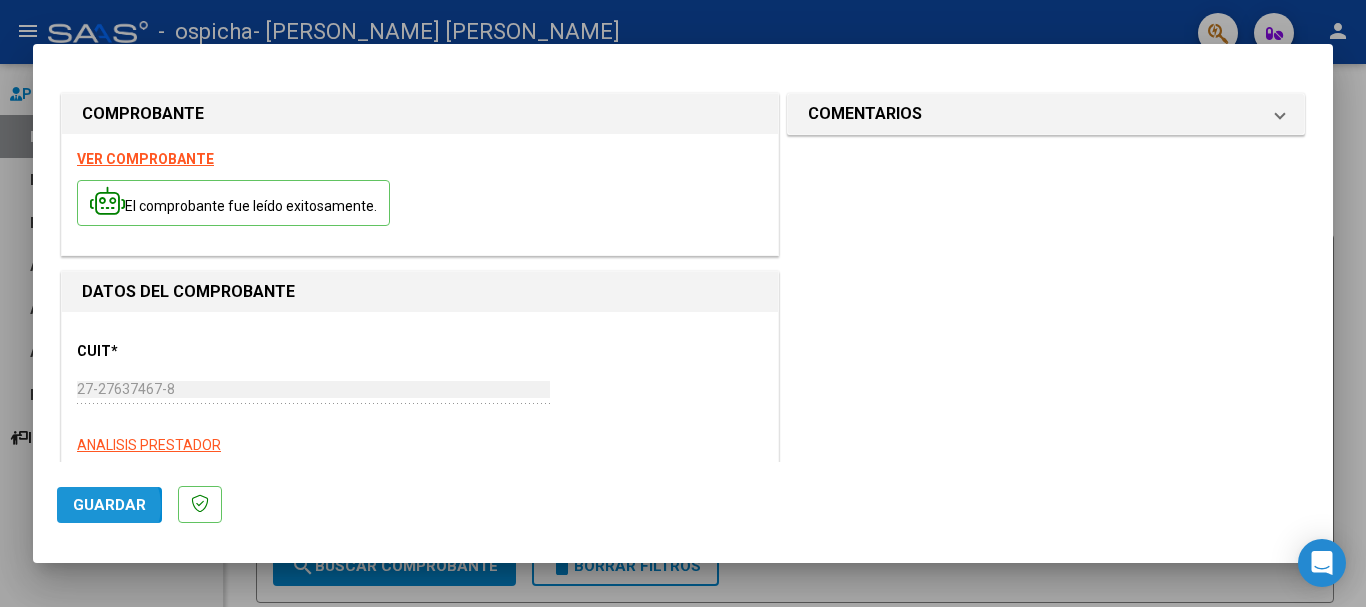 click on "Guardar" 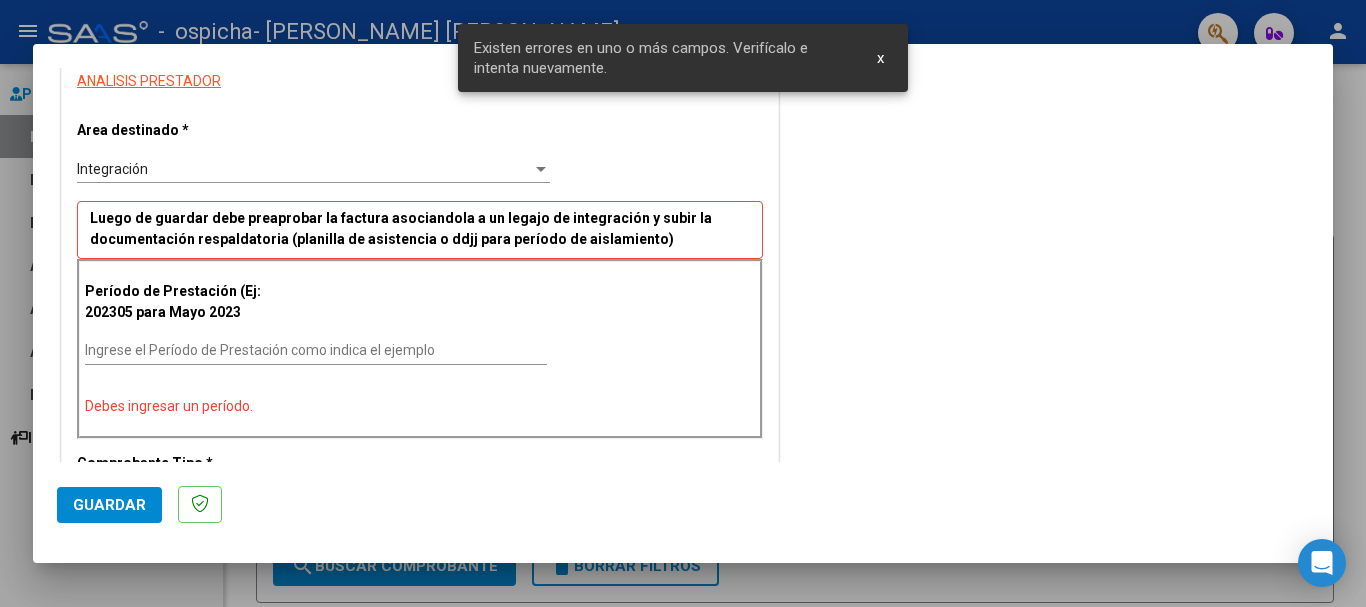 scroll, scrollTop: 430, scrollLeft: 0, axis: vertical 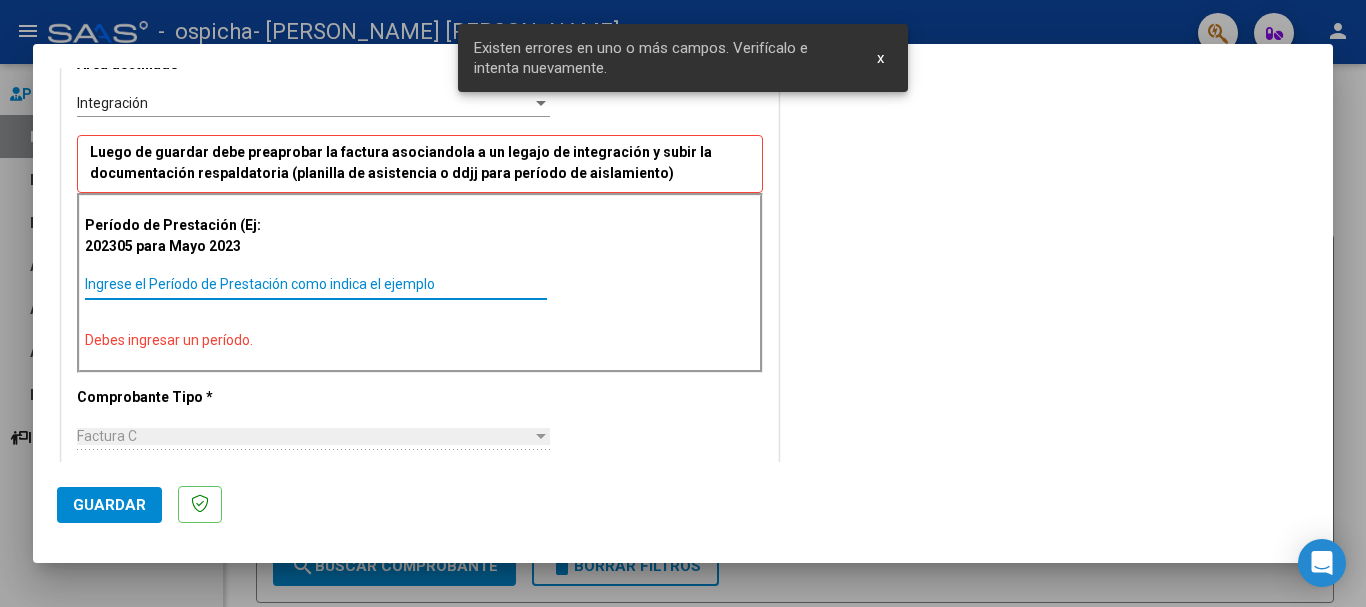 click on "Ingrese el Período de Prestación como indica el ejemplo" at bounding box center [316, 284] 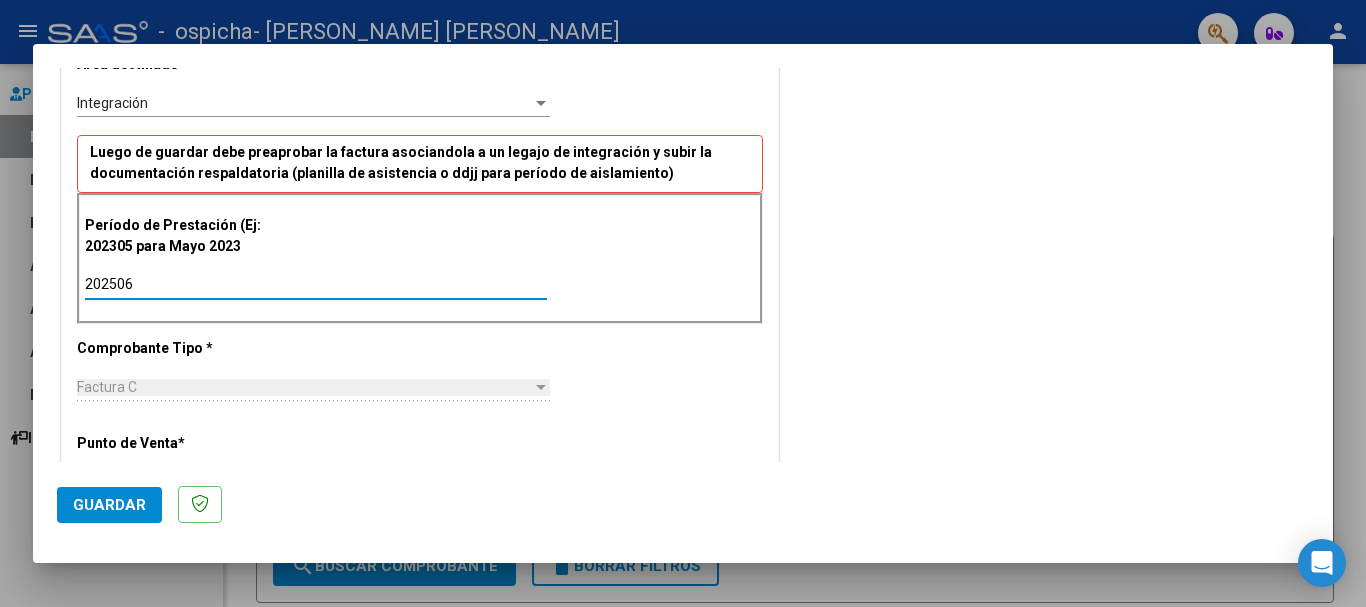 click on "202506" at bounding box center [316, 284] 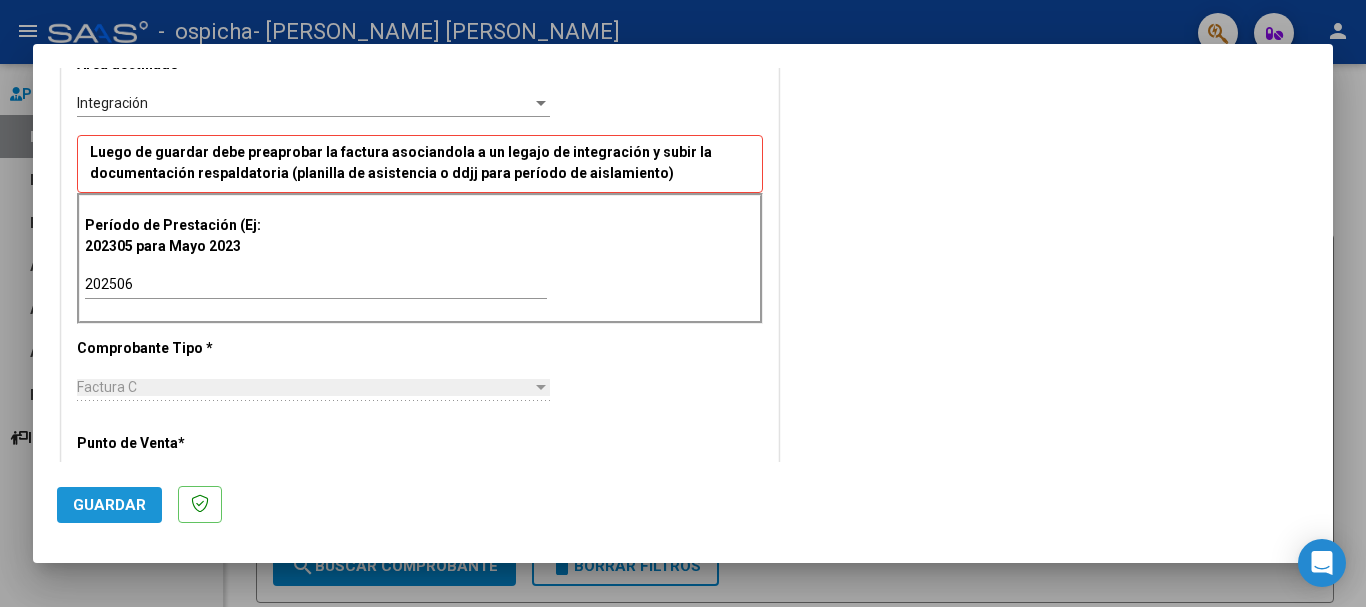 click on "Guardar" 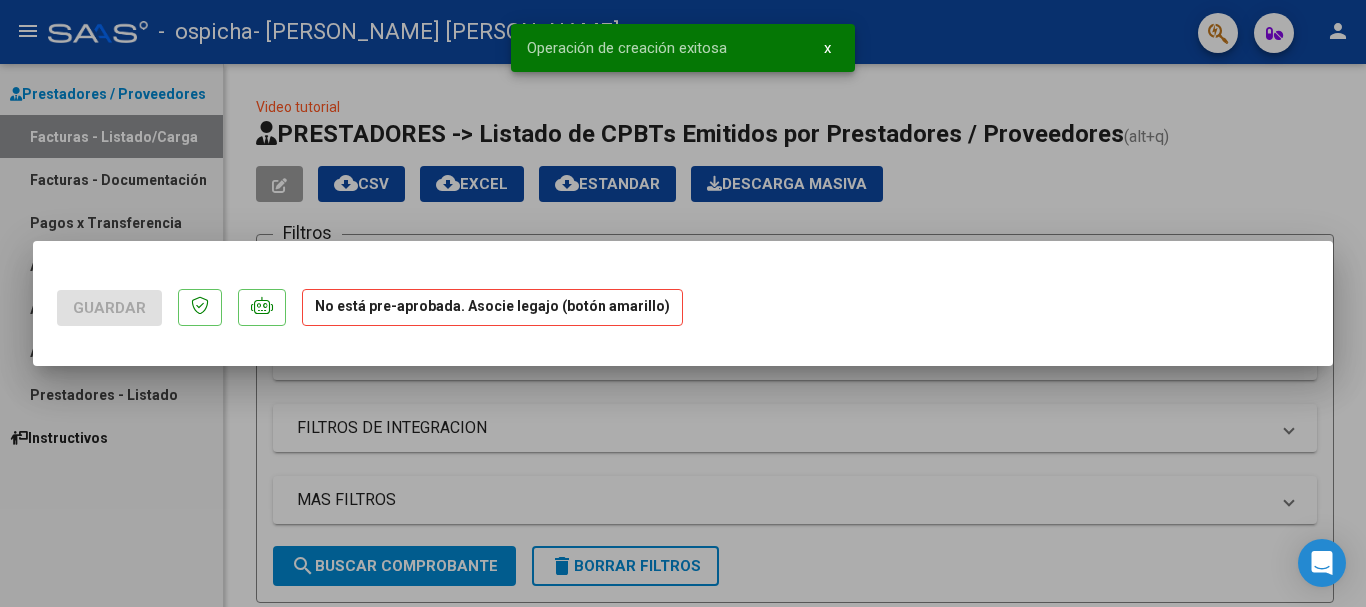 scroll, scrollTop: 0, scrollLeft: 0, axis: both 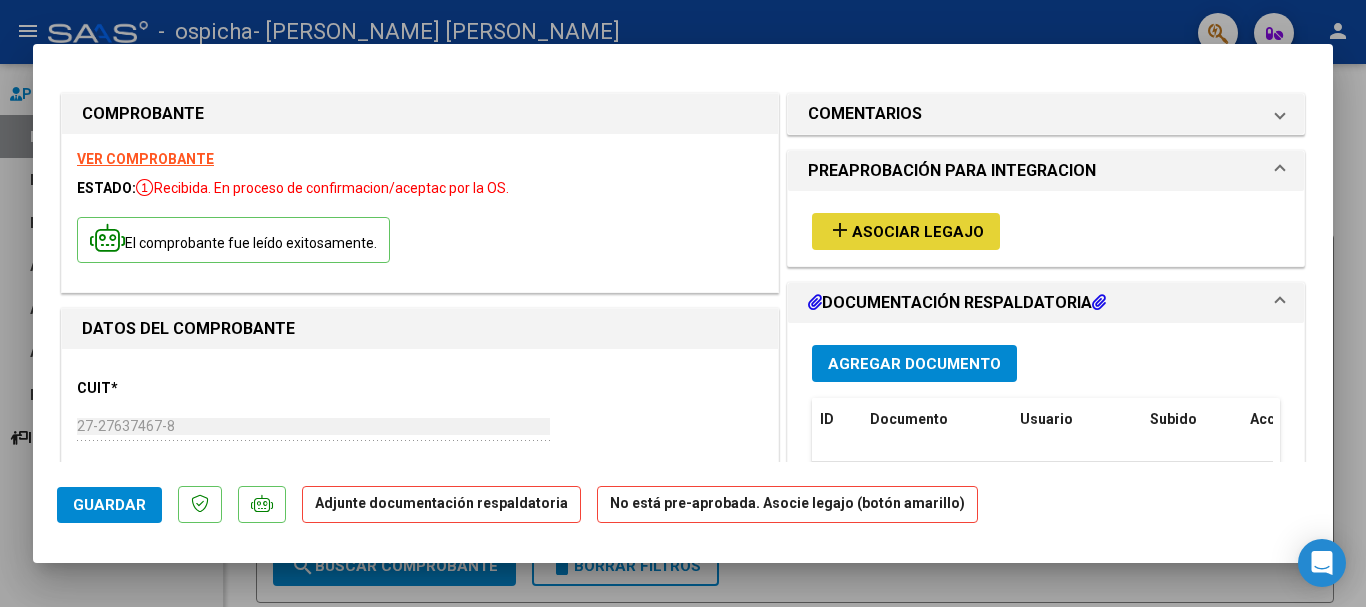 click on "Asociar Legajo" at bounding box center (918, 232) 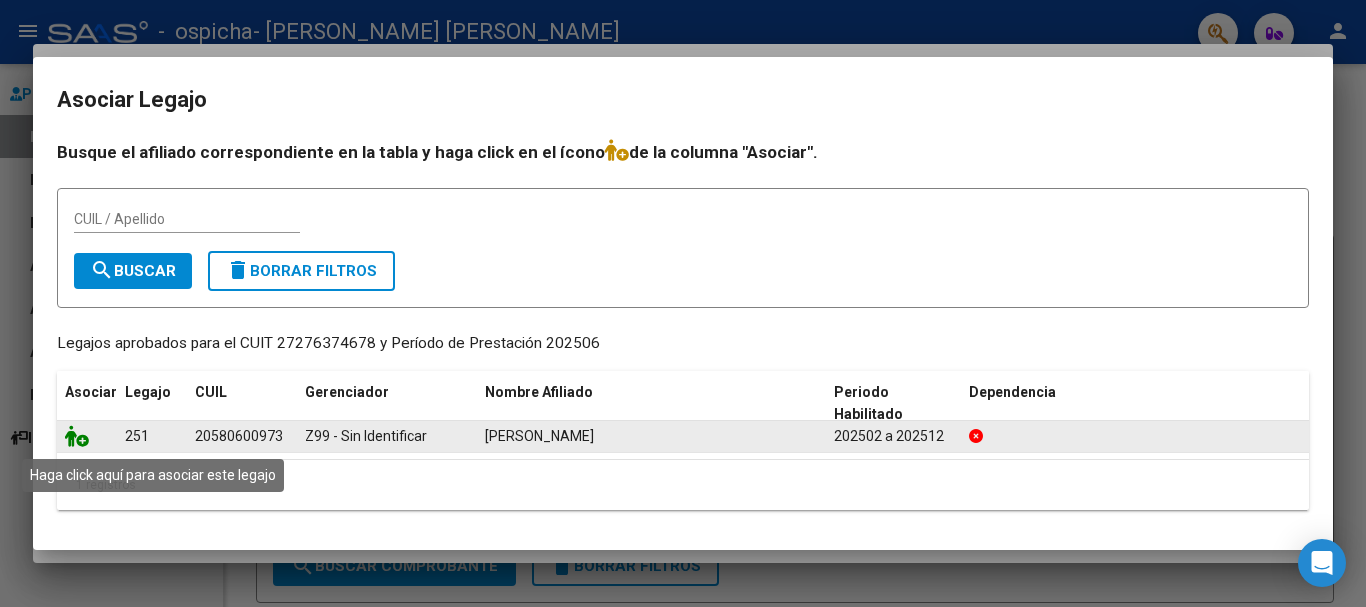 click 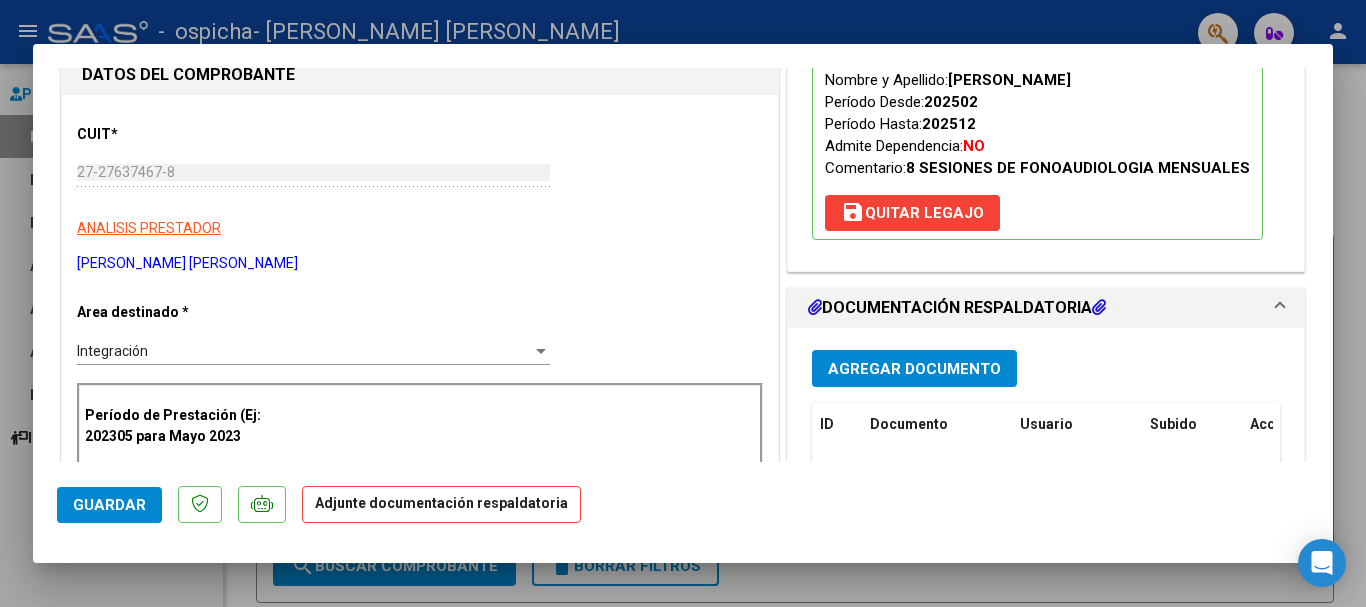 scroll, scrollTop: 363, scrollLeft: 0, axis: vertical 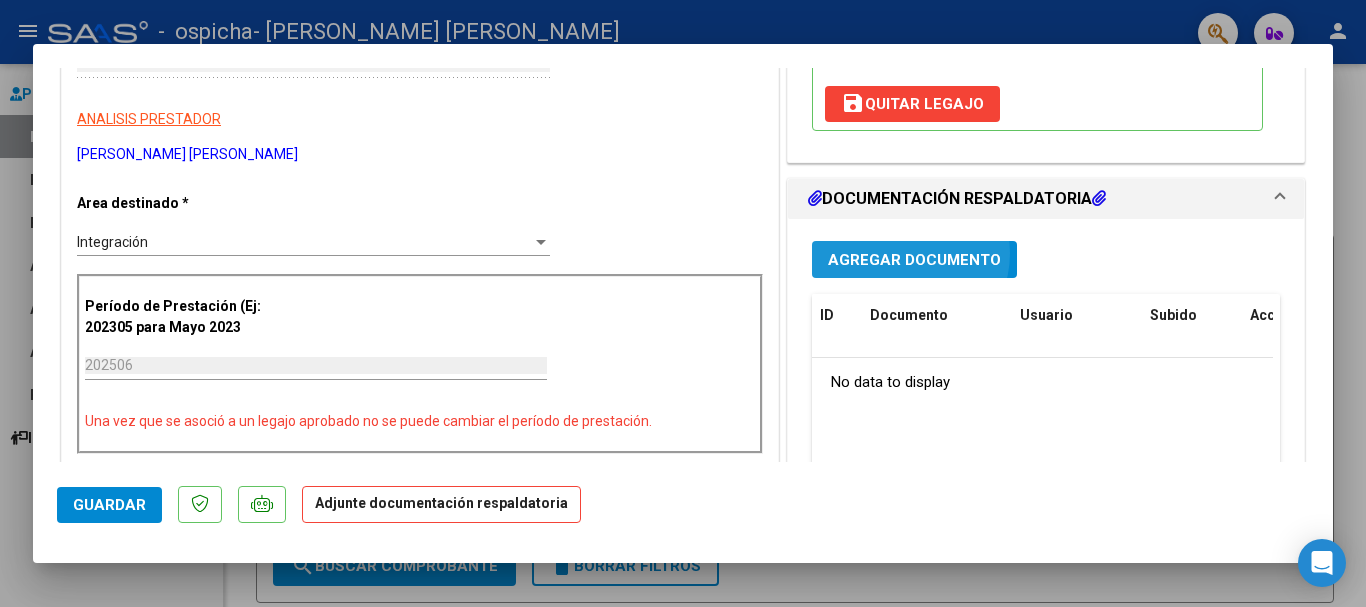 click on "Agregar Documento" at bounding box center [914, 260] 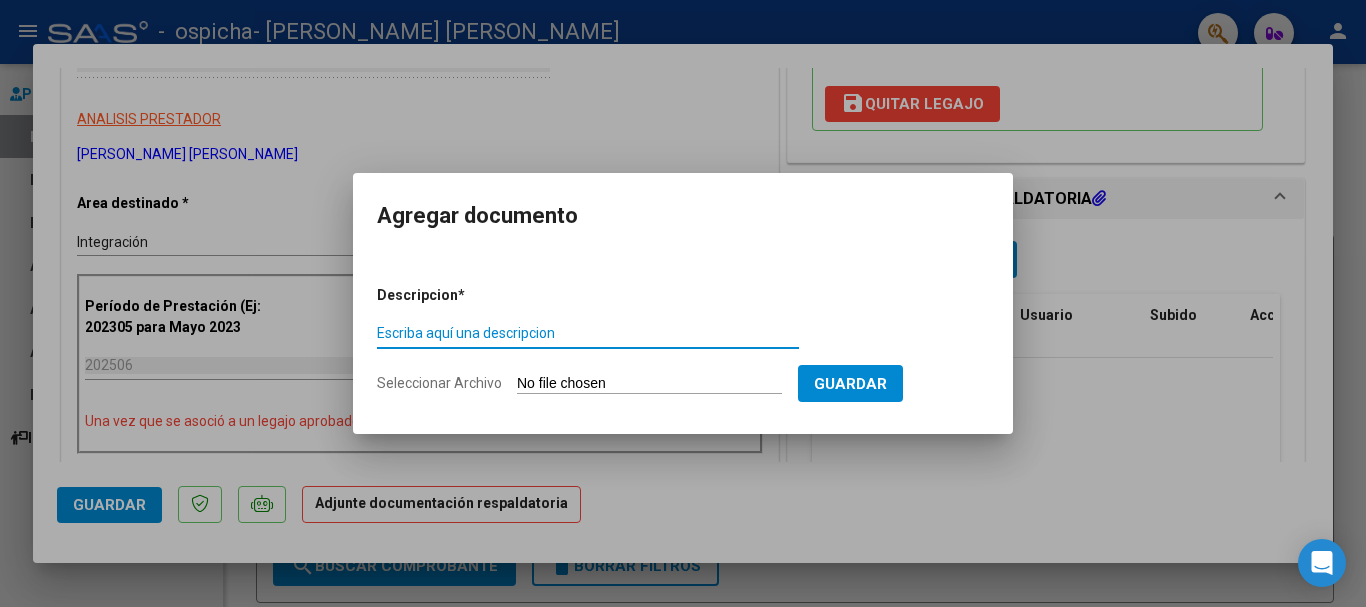 click on "Escriba aquí una descripcion" at bounding box center [588, 333] 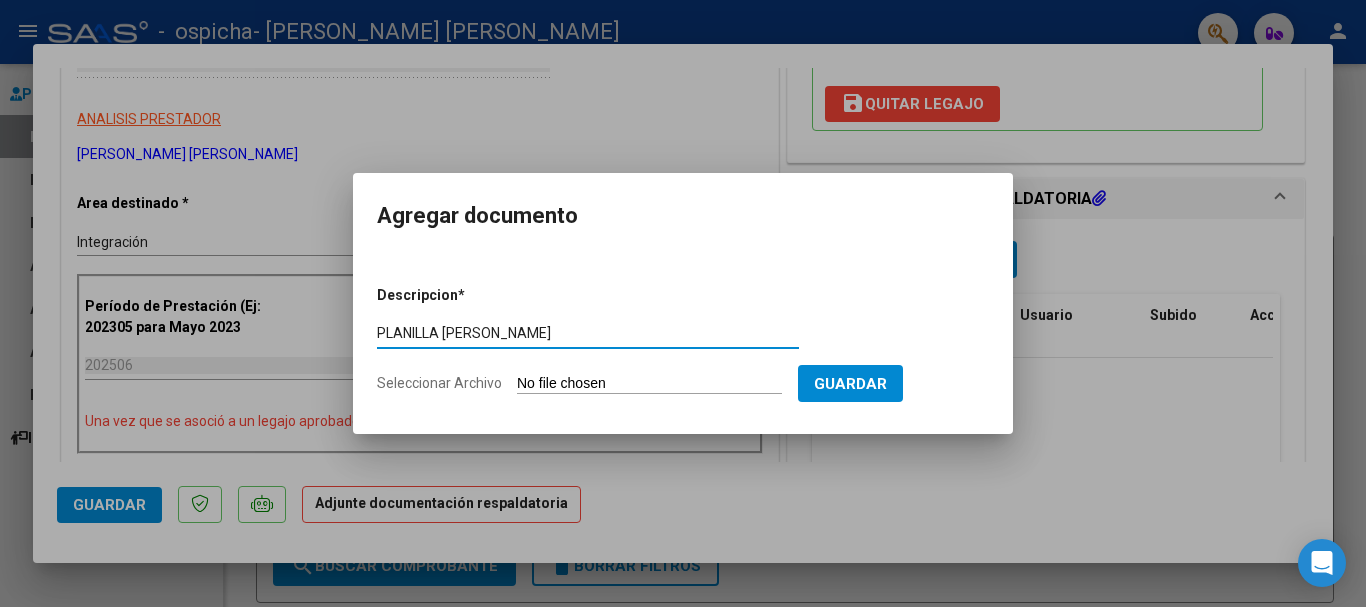 type on "PLANILLA [PERSON_NAME]" 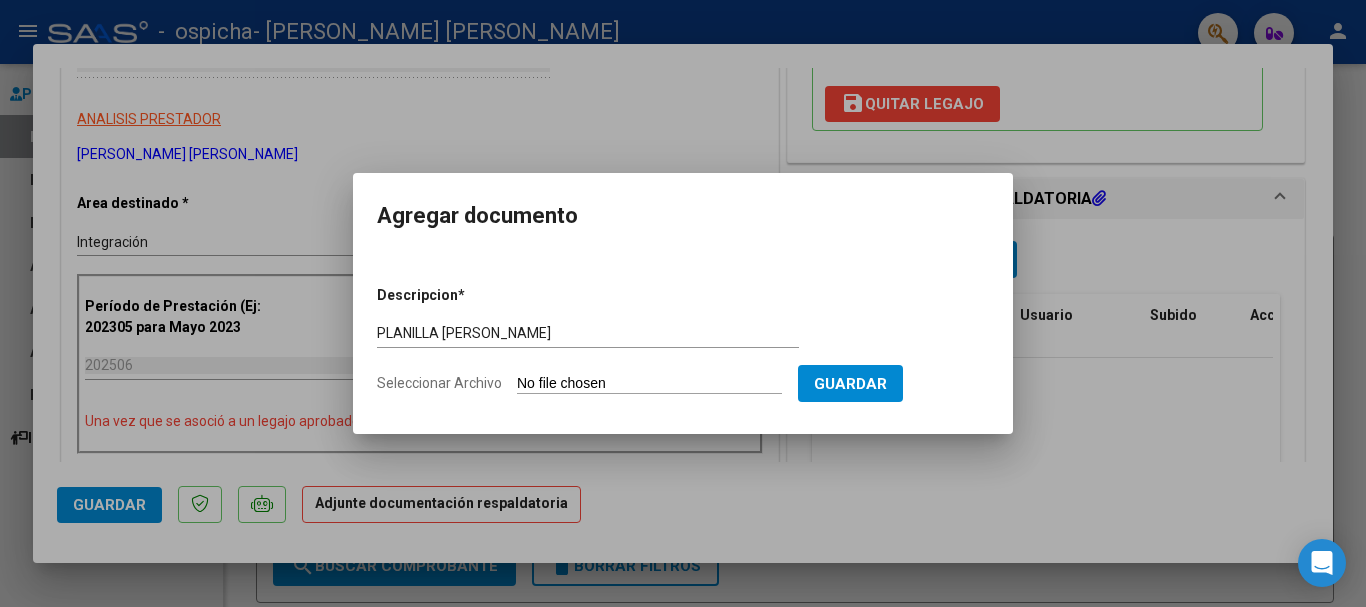 type on "C:\fakepath\planilla [PERSON_NAME].pdf" 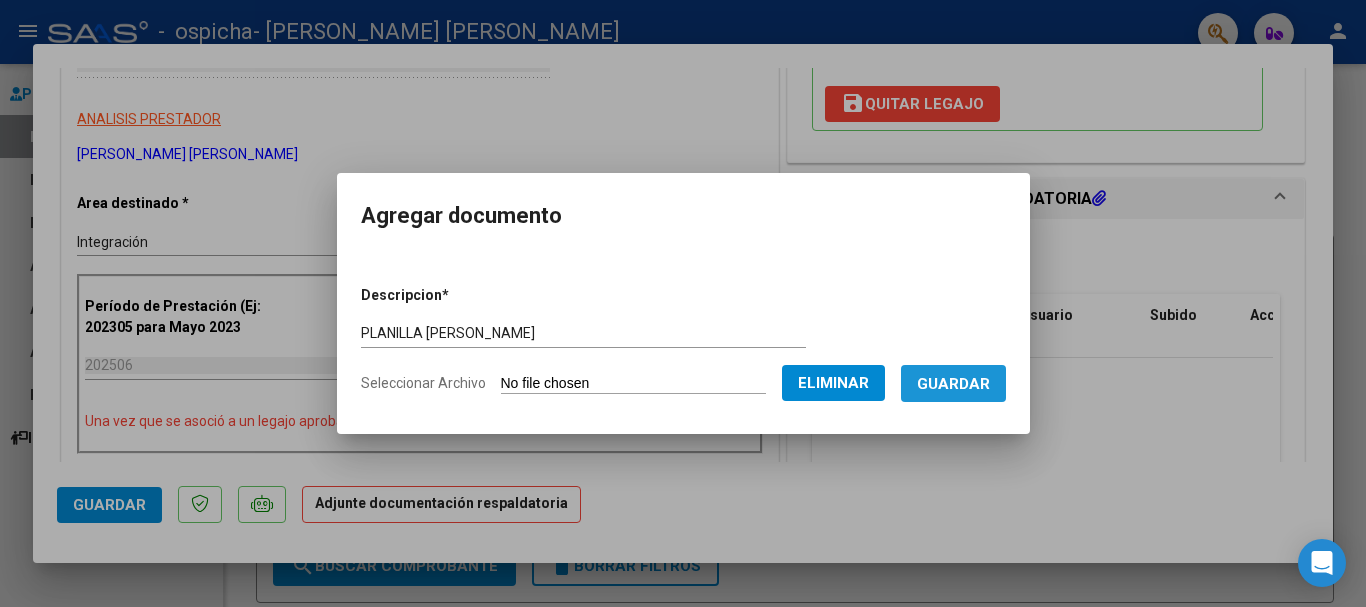 click on "Guardar" at bounding box center (953, 384) 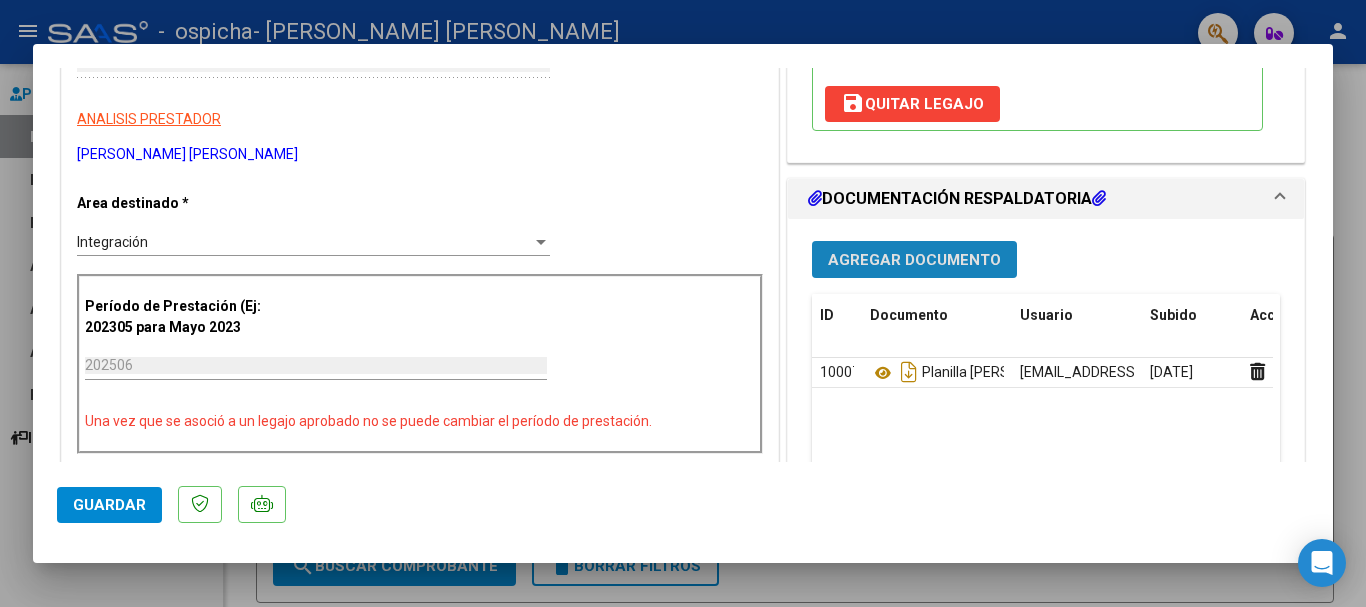 click on "Agregar Documento" at bounding box center (914, 260) 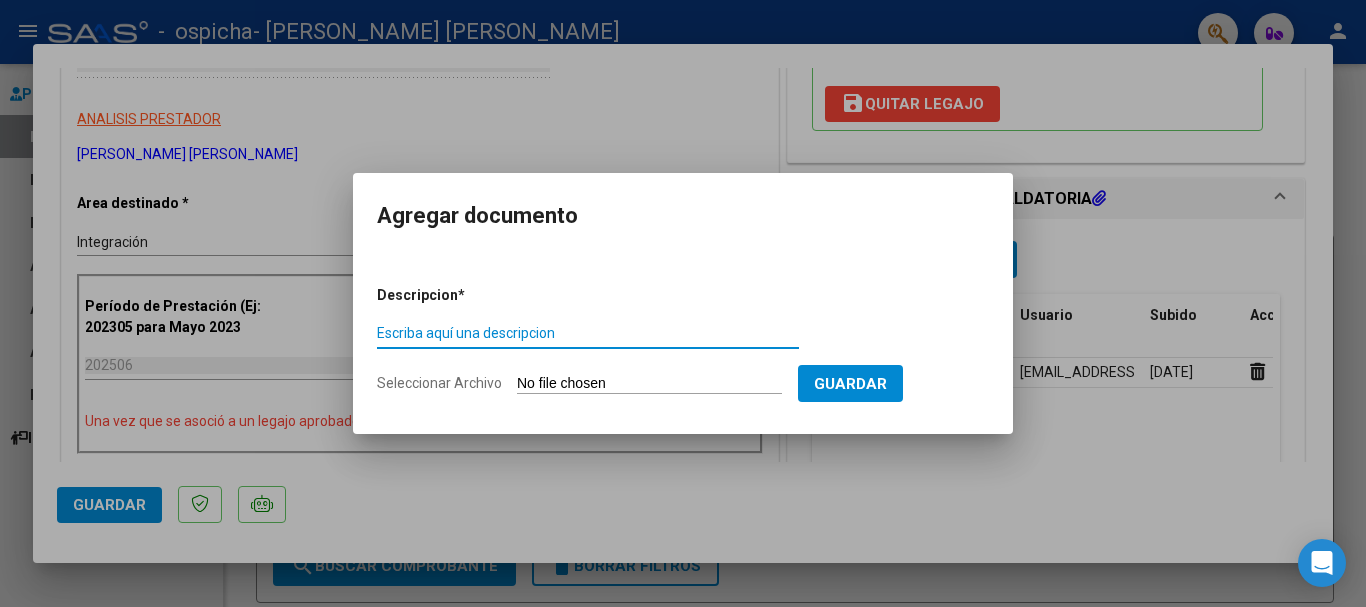 click on "Escriba aquí una descripcion" at bounding box center [588, 333] 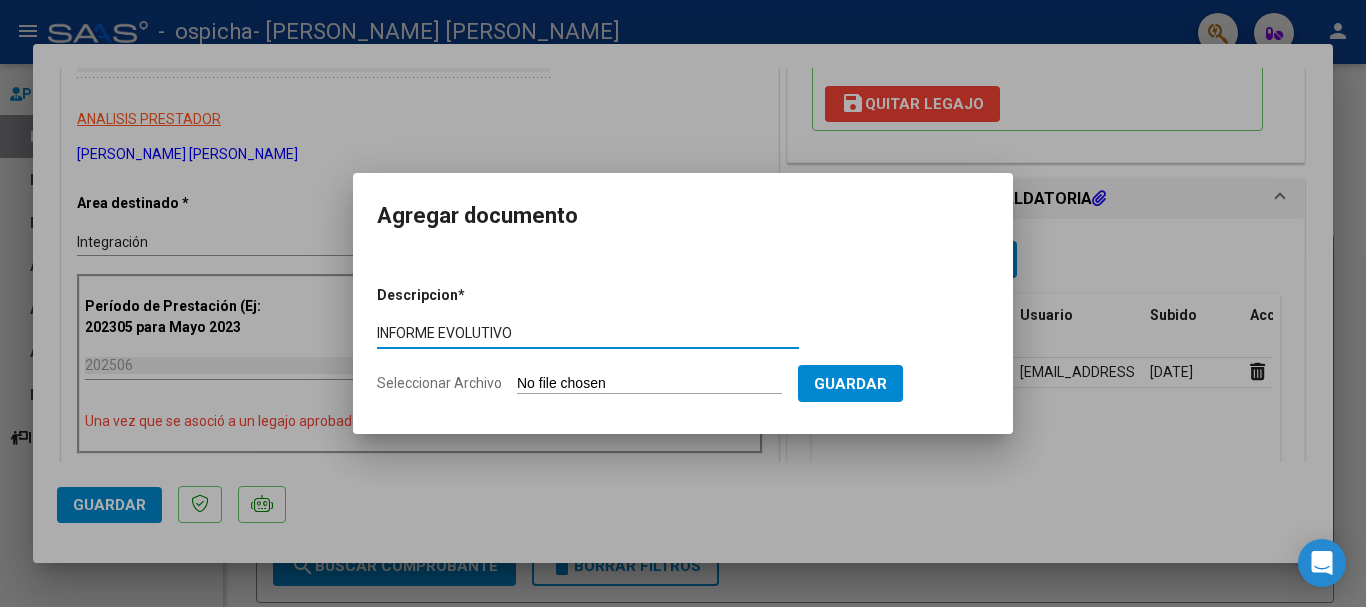 type on "INFORME EVOLUTIVO" 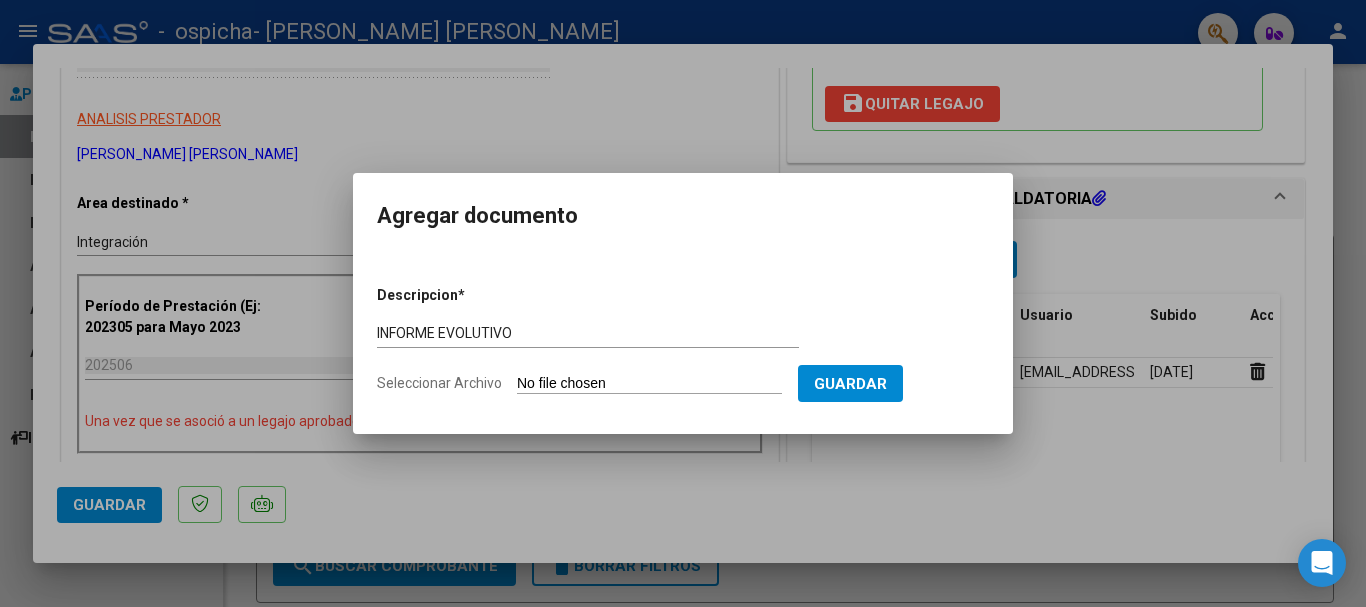 click on "Seleccionar Archivo" at bounding box center [649, 384] 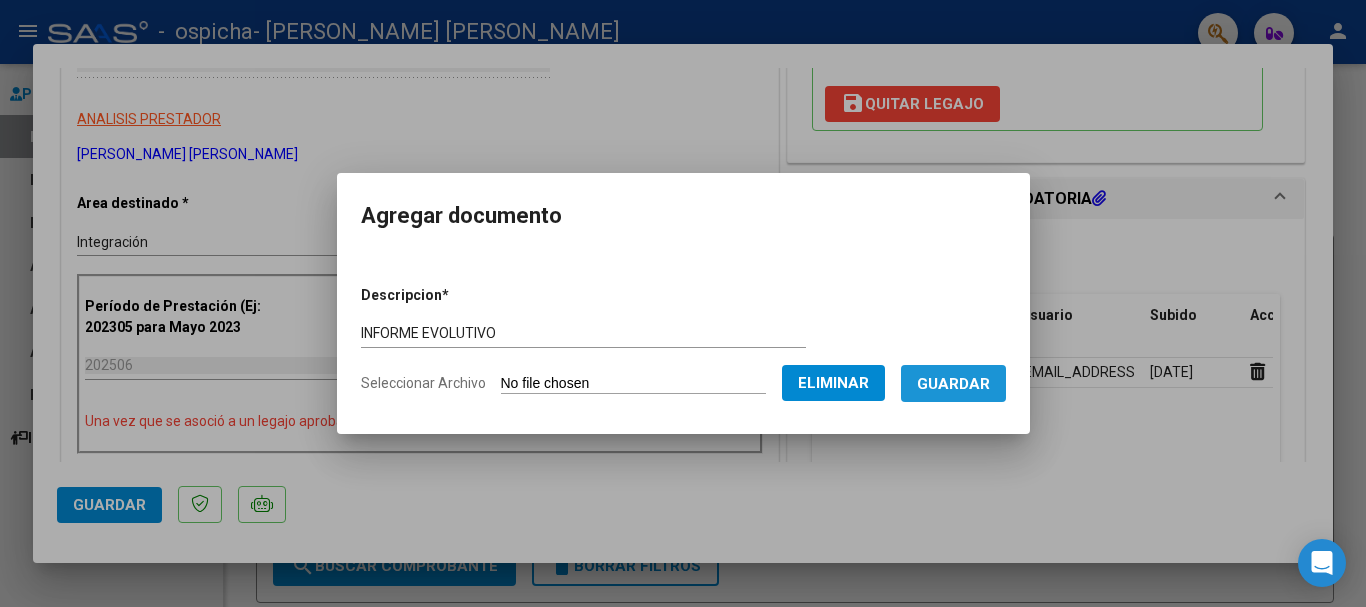 click on "Guardar" at bounding box center (953, 384) 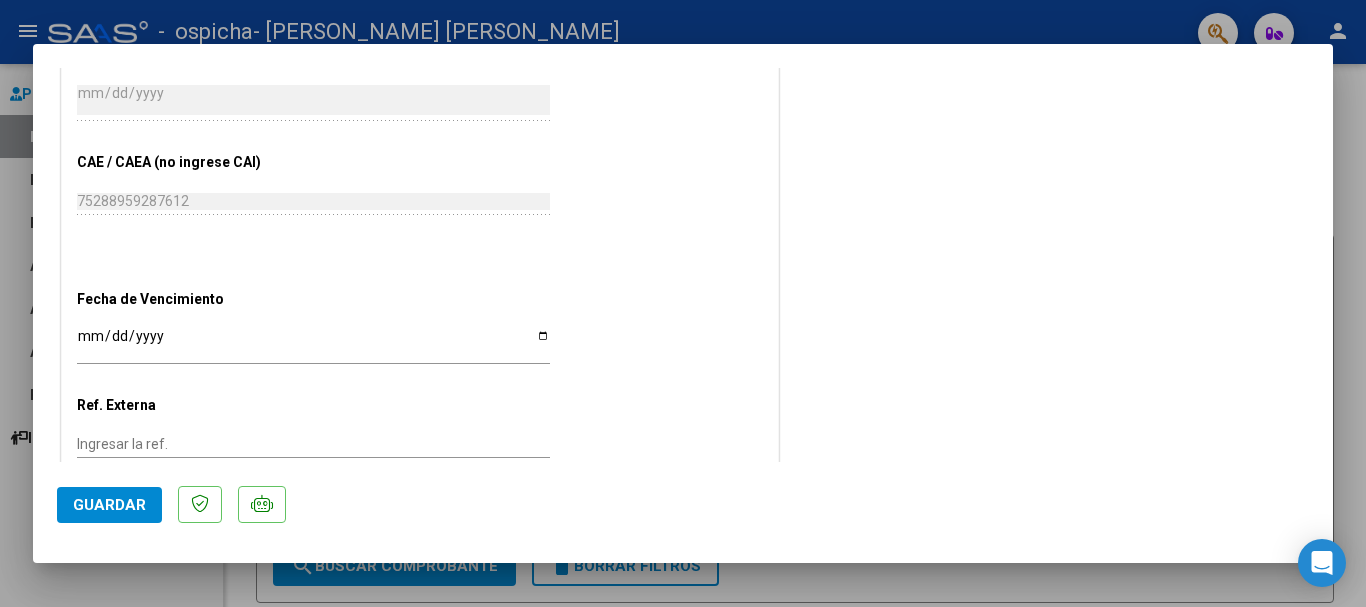 scroll, scrollTop: 1290, scrollLeft: 0, axis: vertical 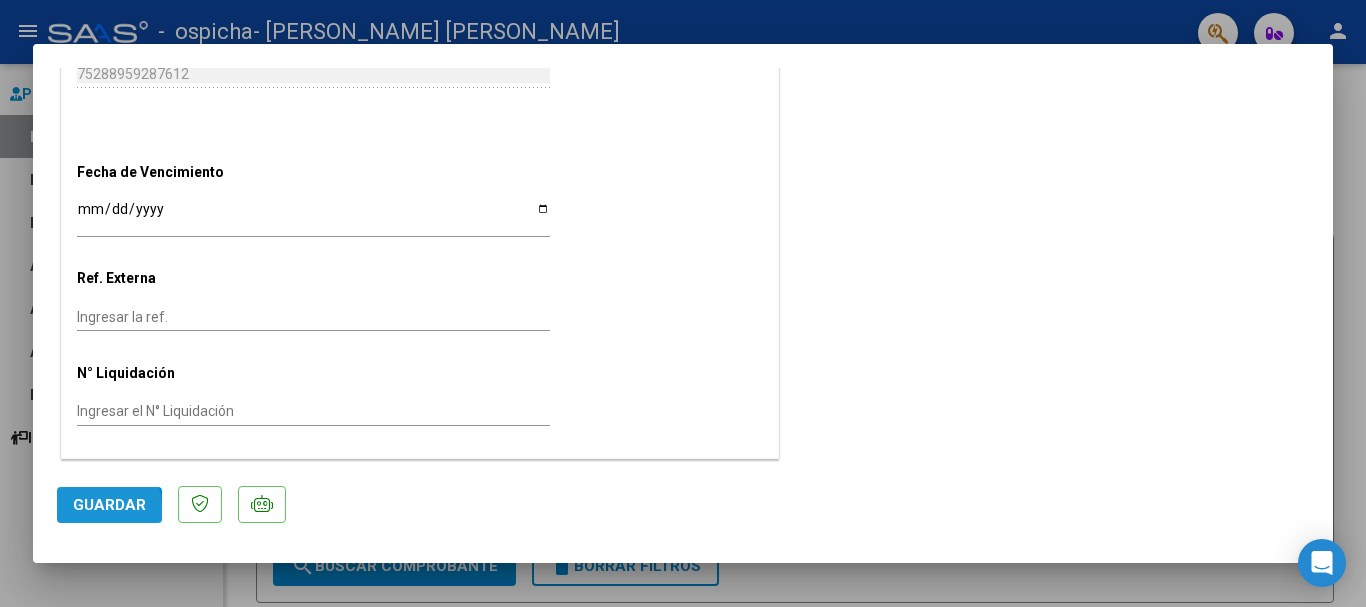 click on "Guardar" 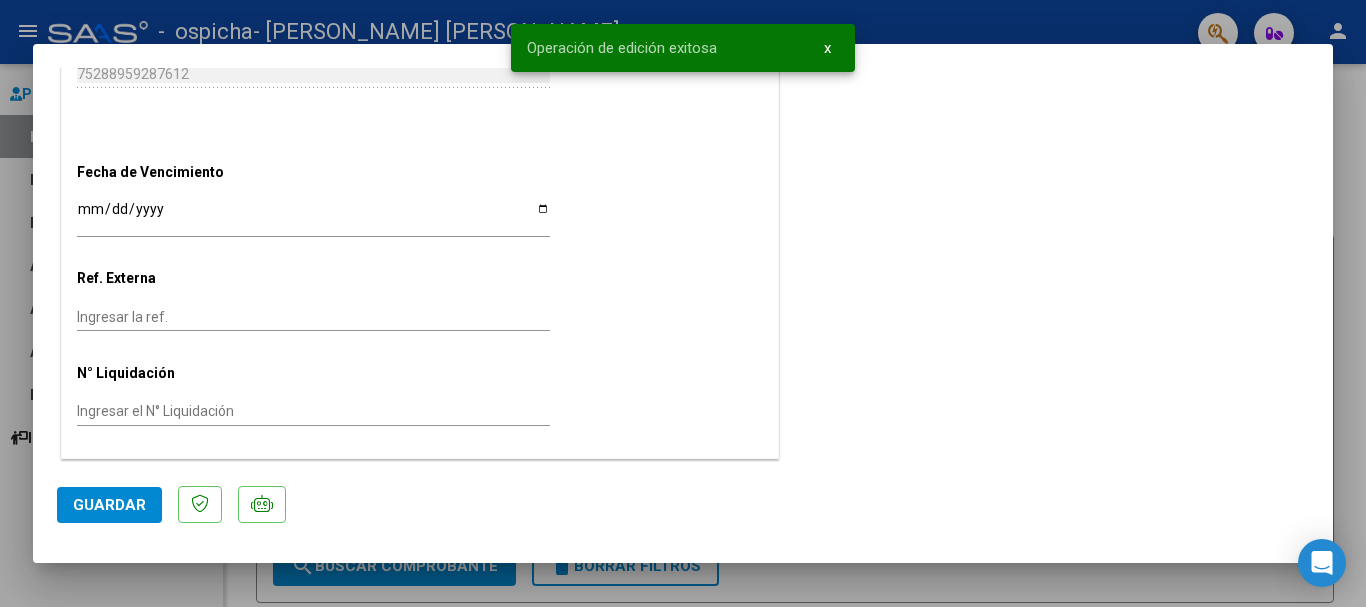 click at bounding box center (683, 303) 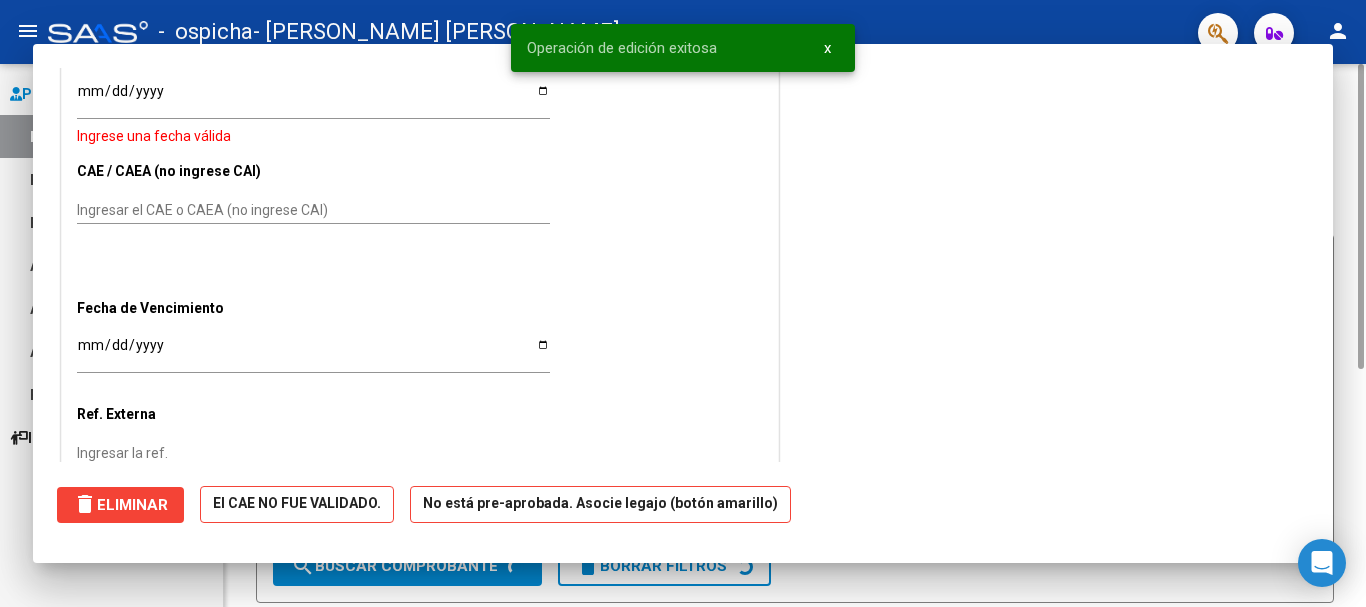scroll, scrollTop: 0, scrollLeft: 0, axis: both 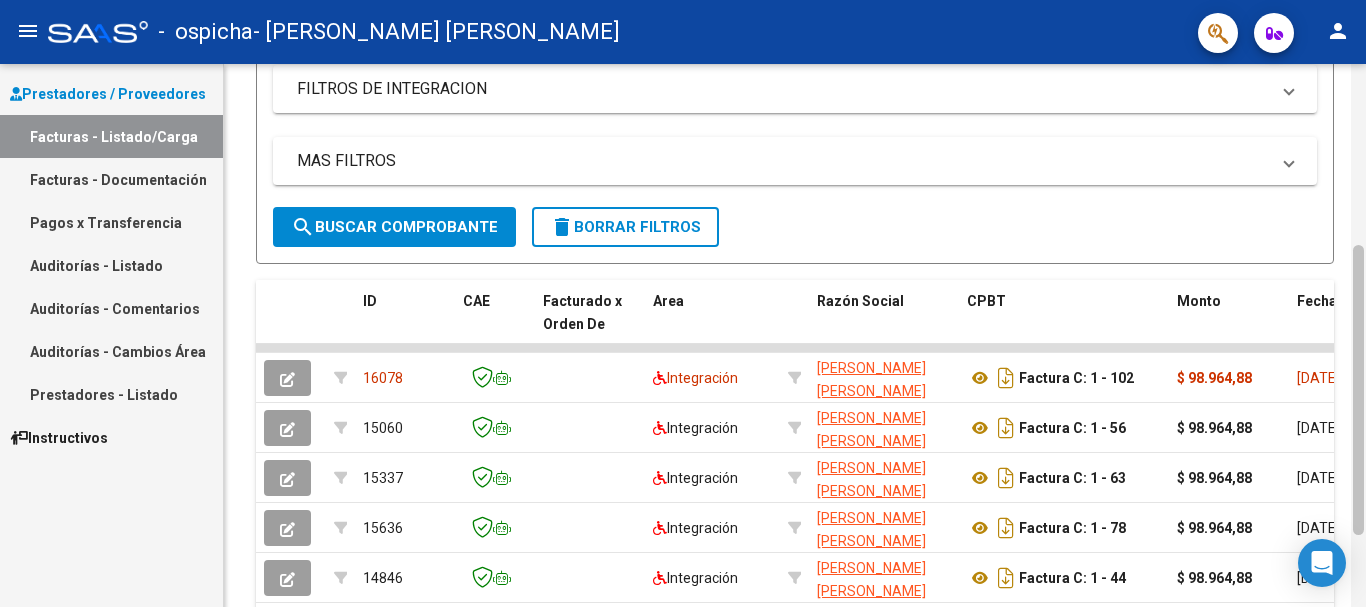 drag, startPoint x: 1358, startPoint y: 243, endPoint x: 1365, endPoint y: 434, distance: 191.12823 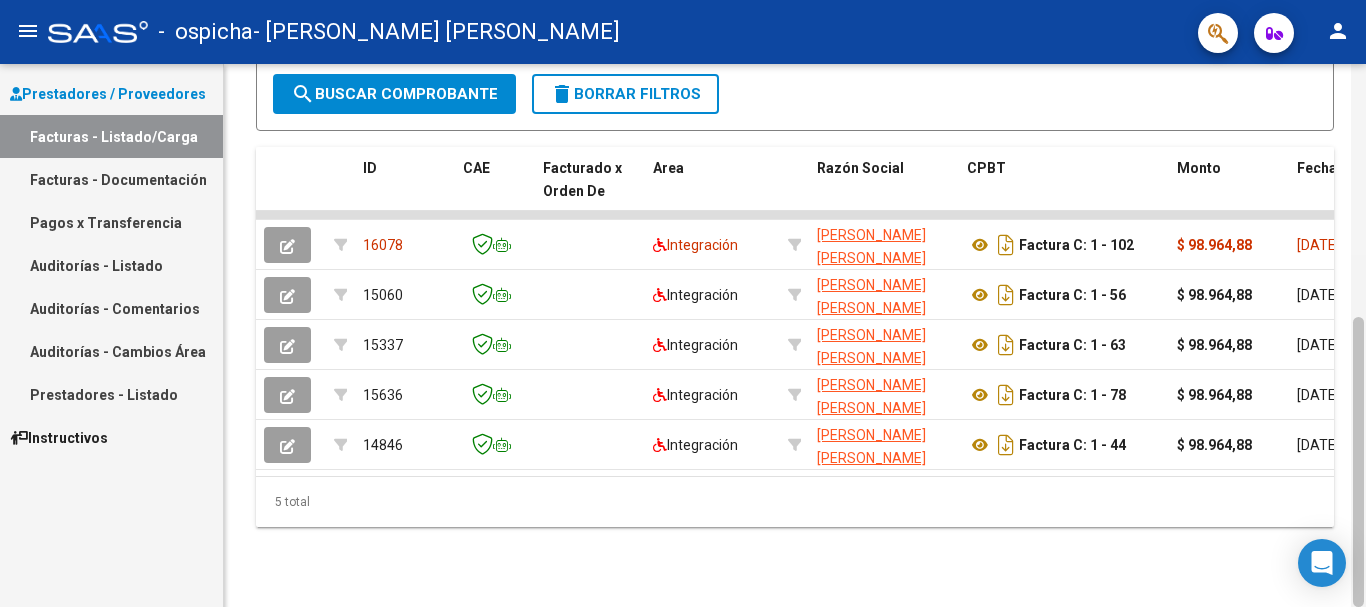 drag, startPoint x: 1364, startPoint y: 325, endPoint x: 1365, endPoint y: 388, distance: 63.007935 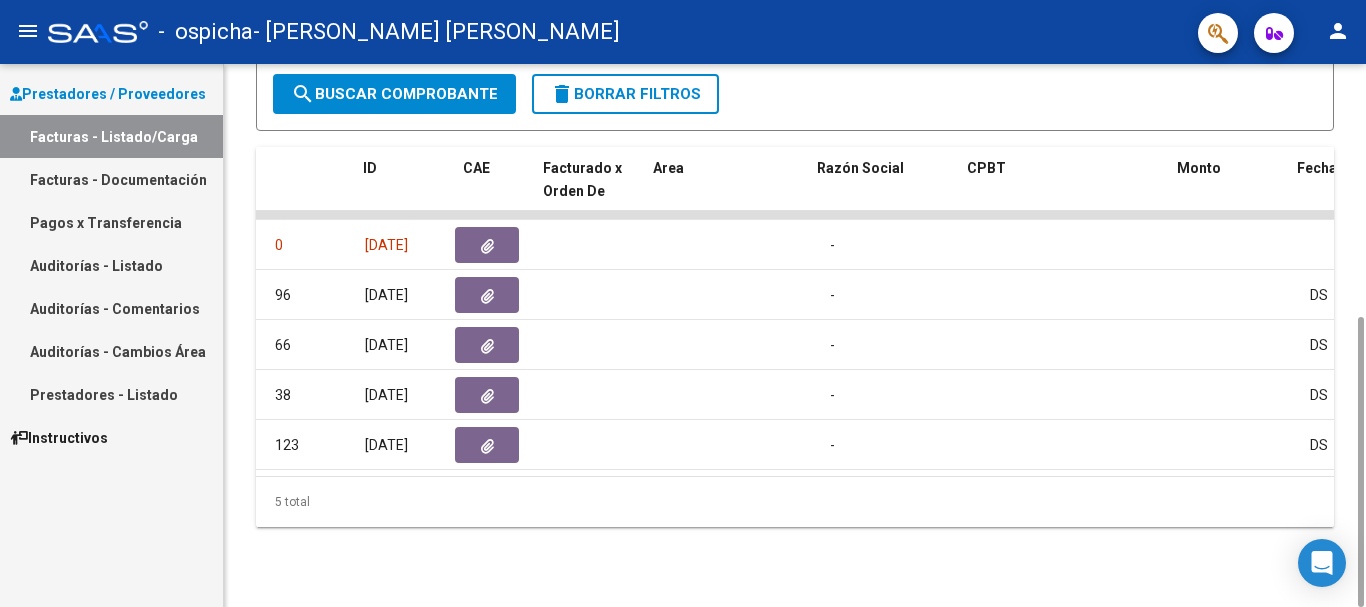 scroll, scrollTop: 0, scrollLeft: 0, axis: both 